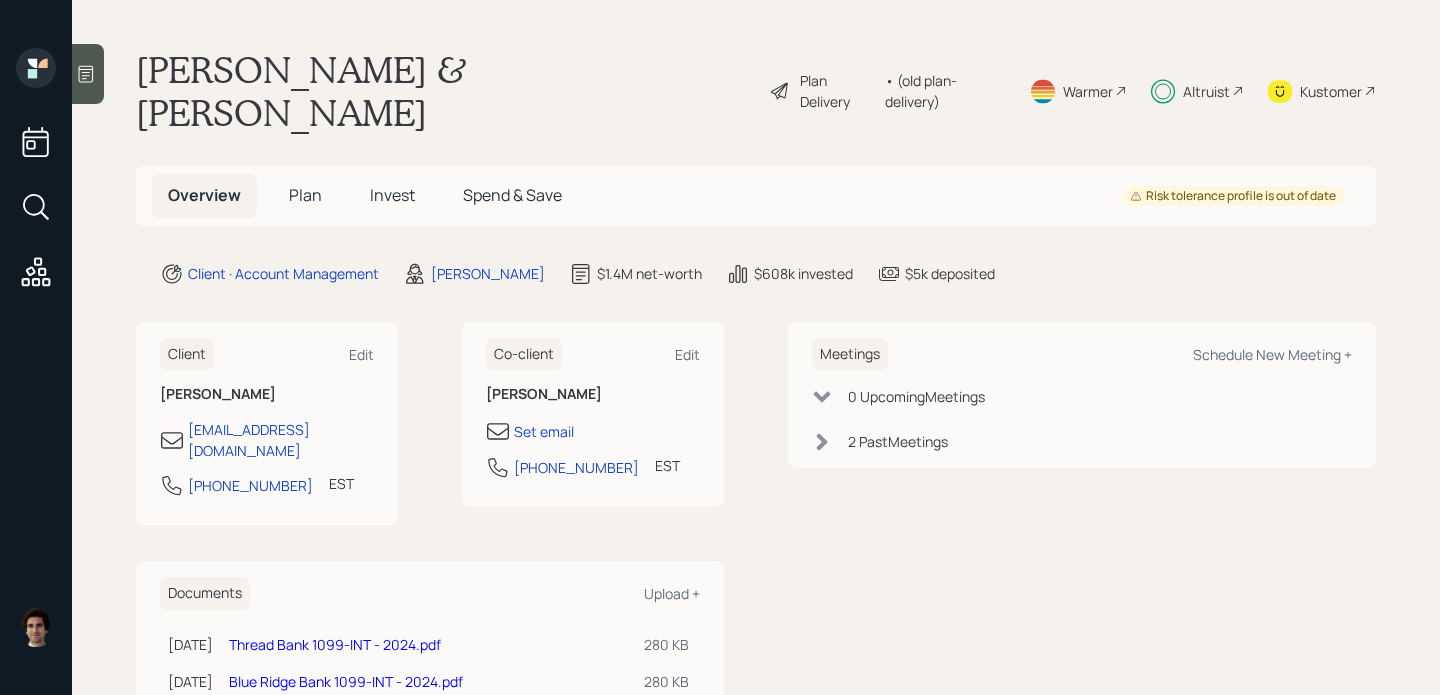 scroll, scrollTop: 0, scrollLeft: 0, axis: both 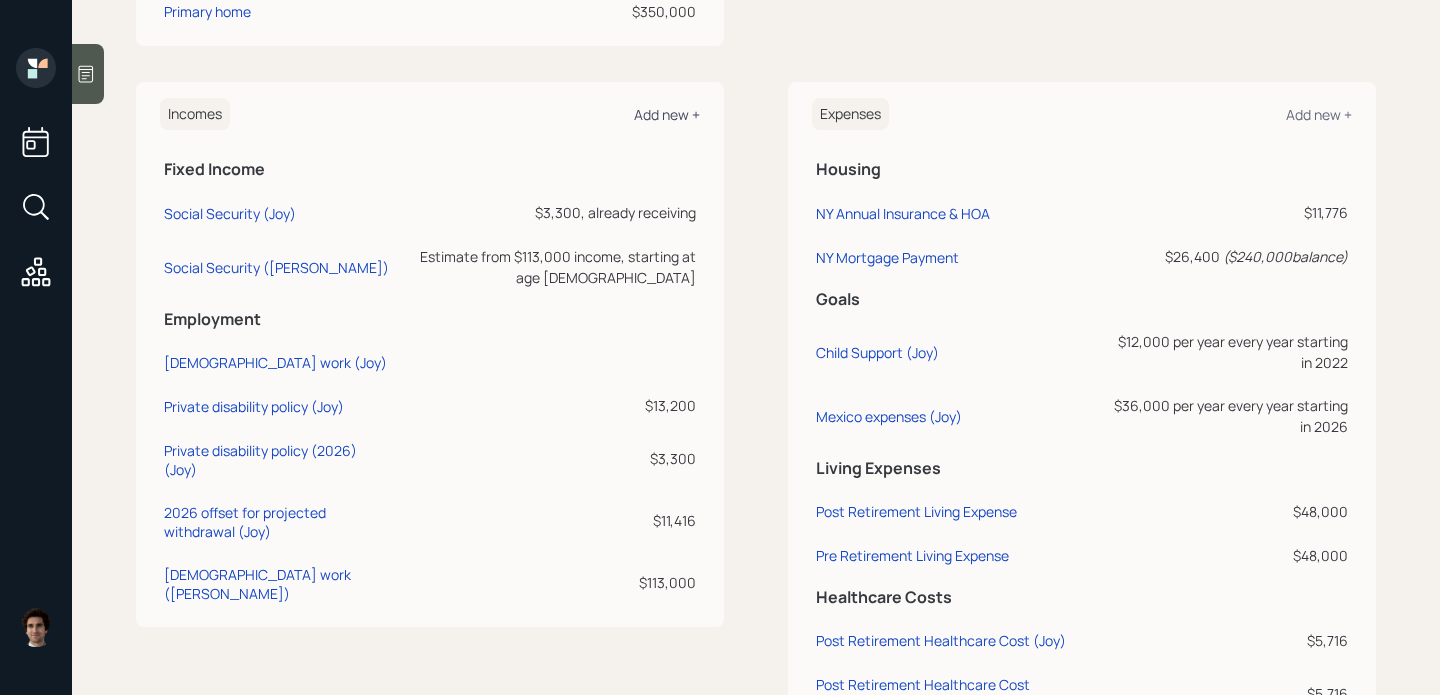 click on "Add new +" at bounding box center (667, 114) 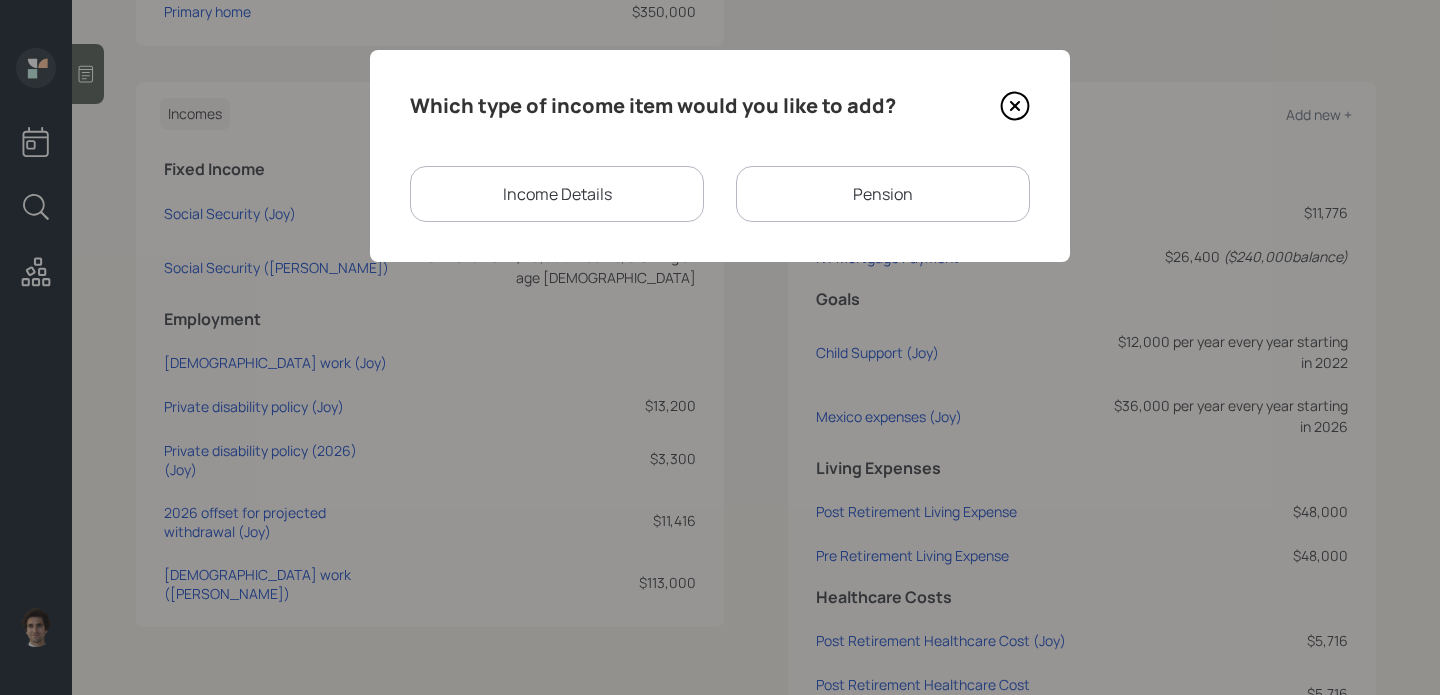 click on "Pension" at bounding box center (883, 194) 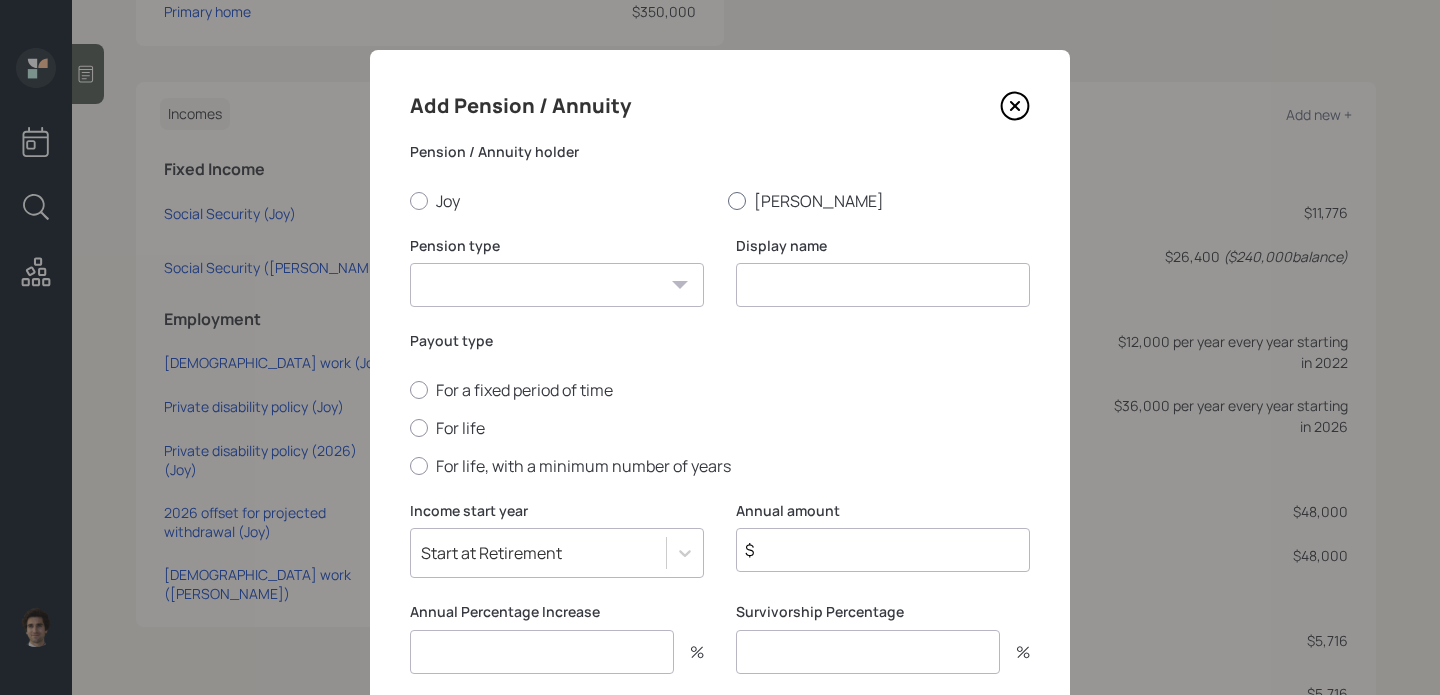 click on "[PERSON_NAME]" at bounding box center [879, 201] 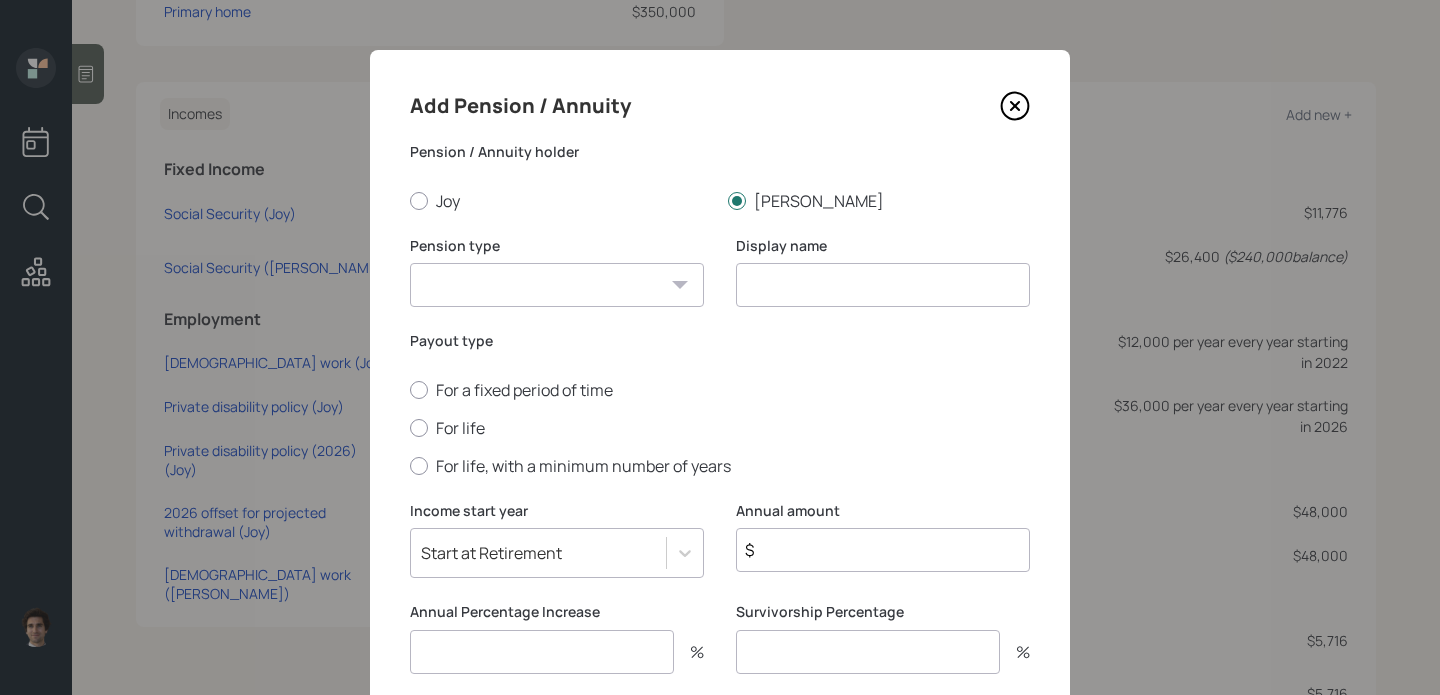 click on "Pension Annuity" at bounding box center [557, 285] 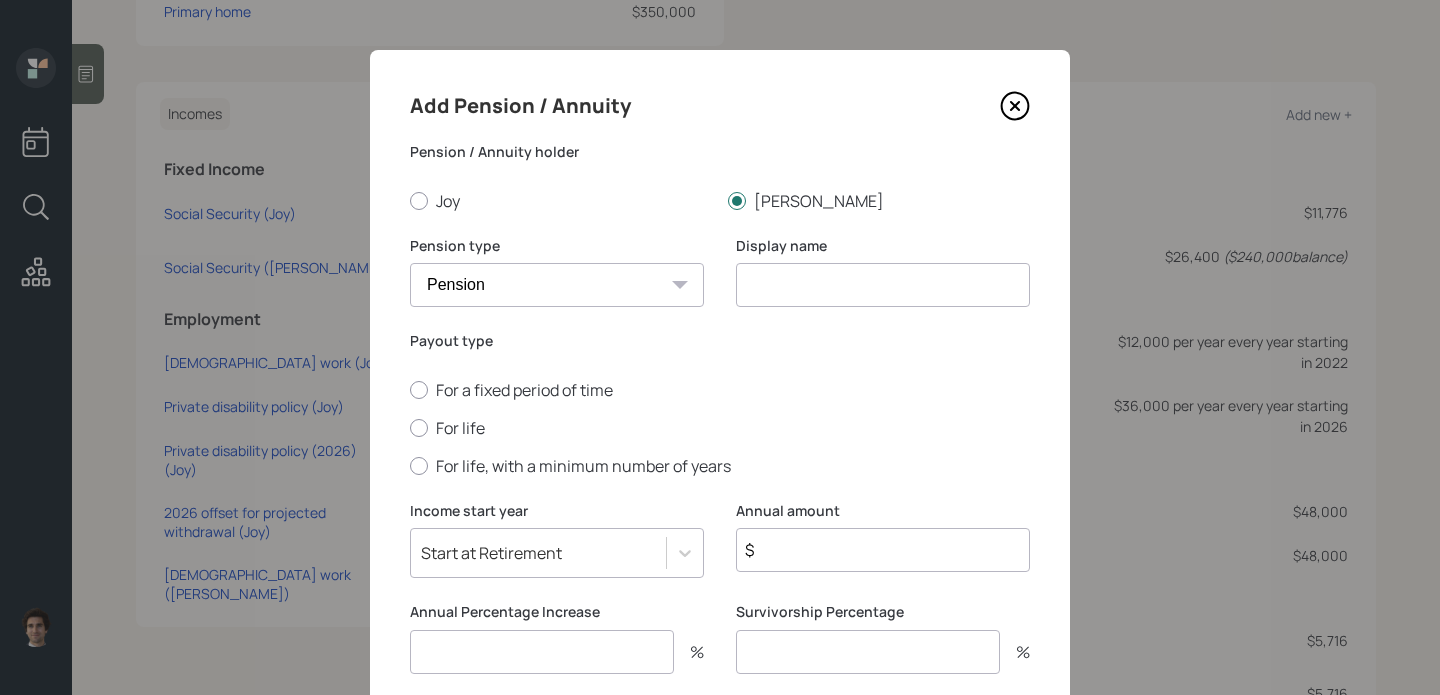click at bounding box center [883, 285] 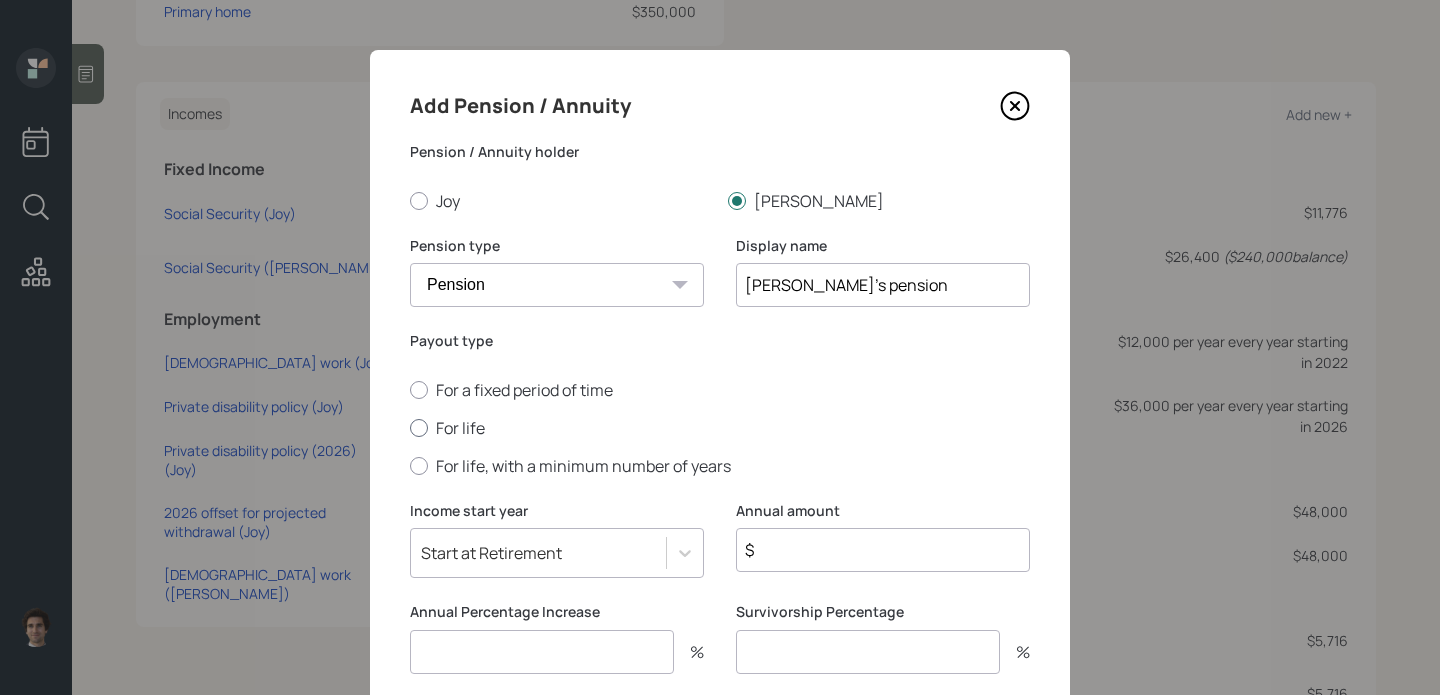 type on "[PERSON_NAME]'s pension" 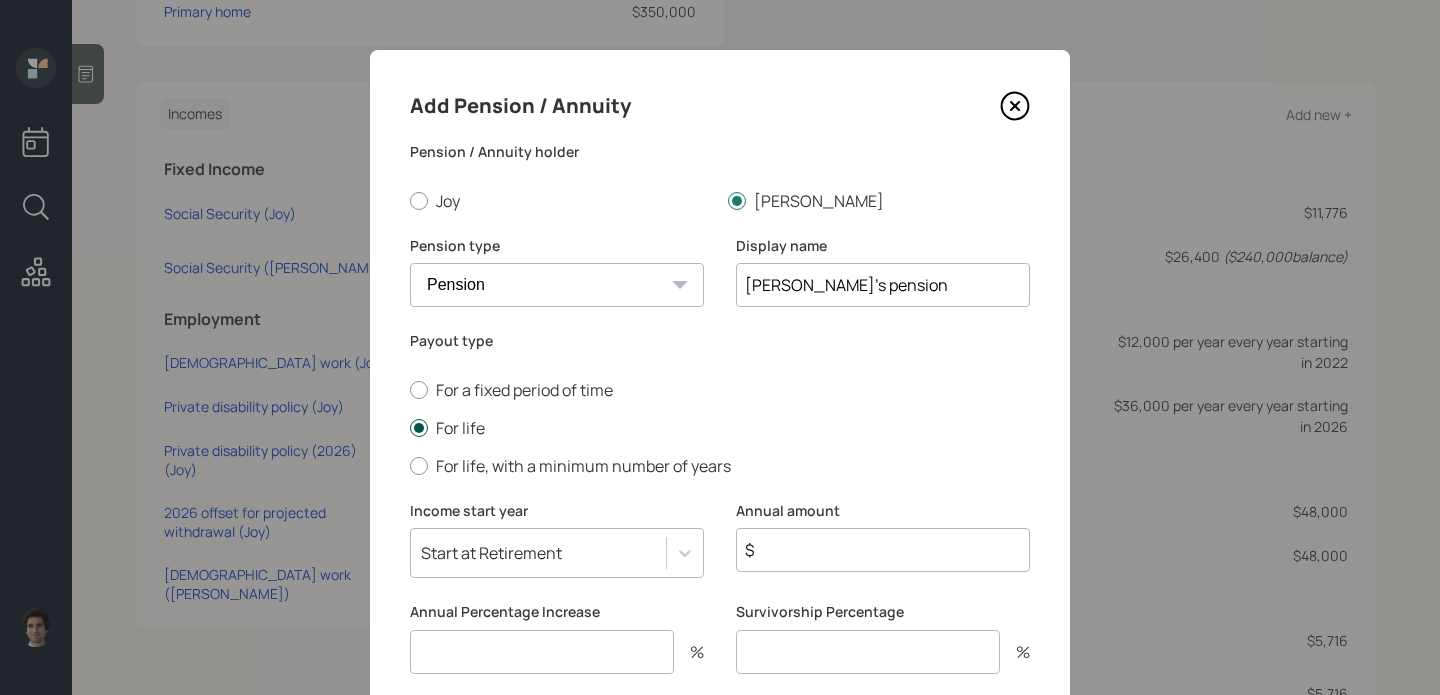 scroll, scrollTop: 137, scrollLeft: 0, axis: vertical 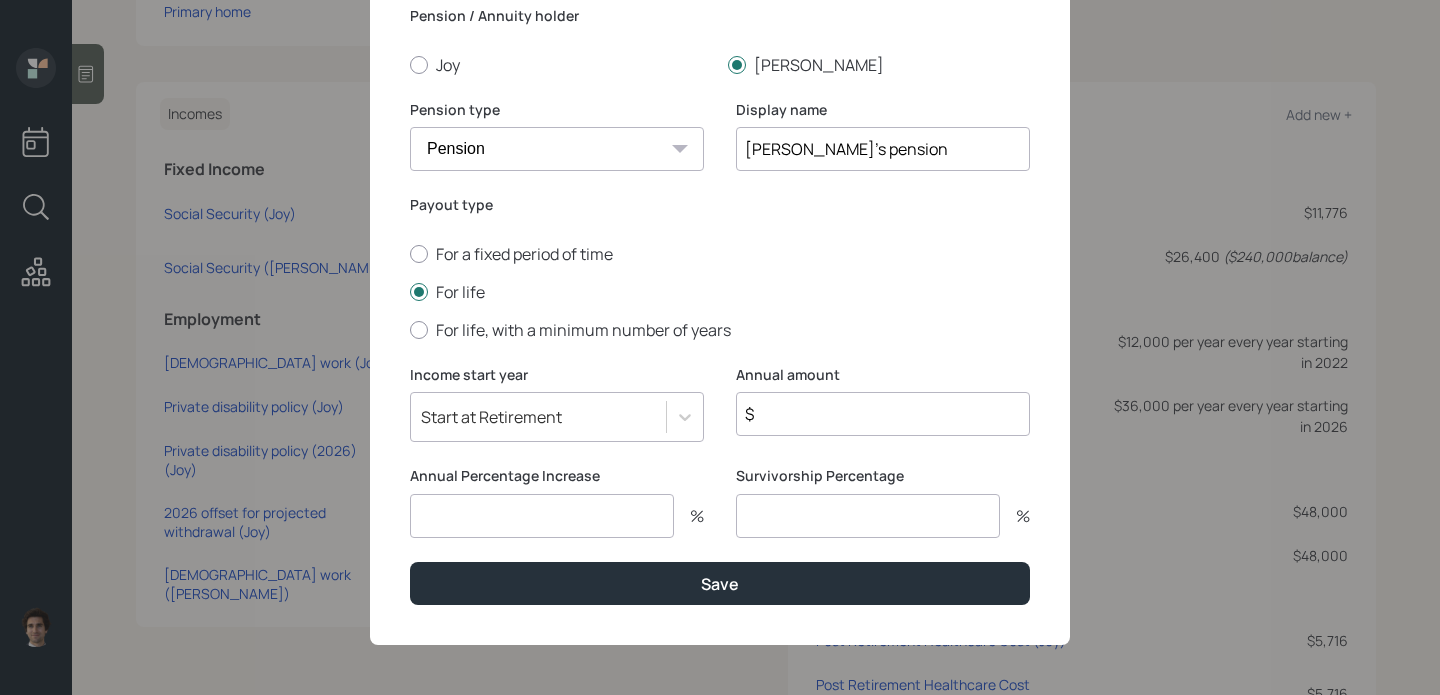 click on "$" at bounding box center (883, 414) 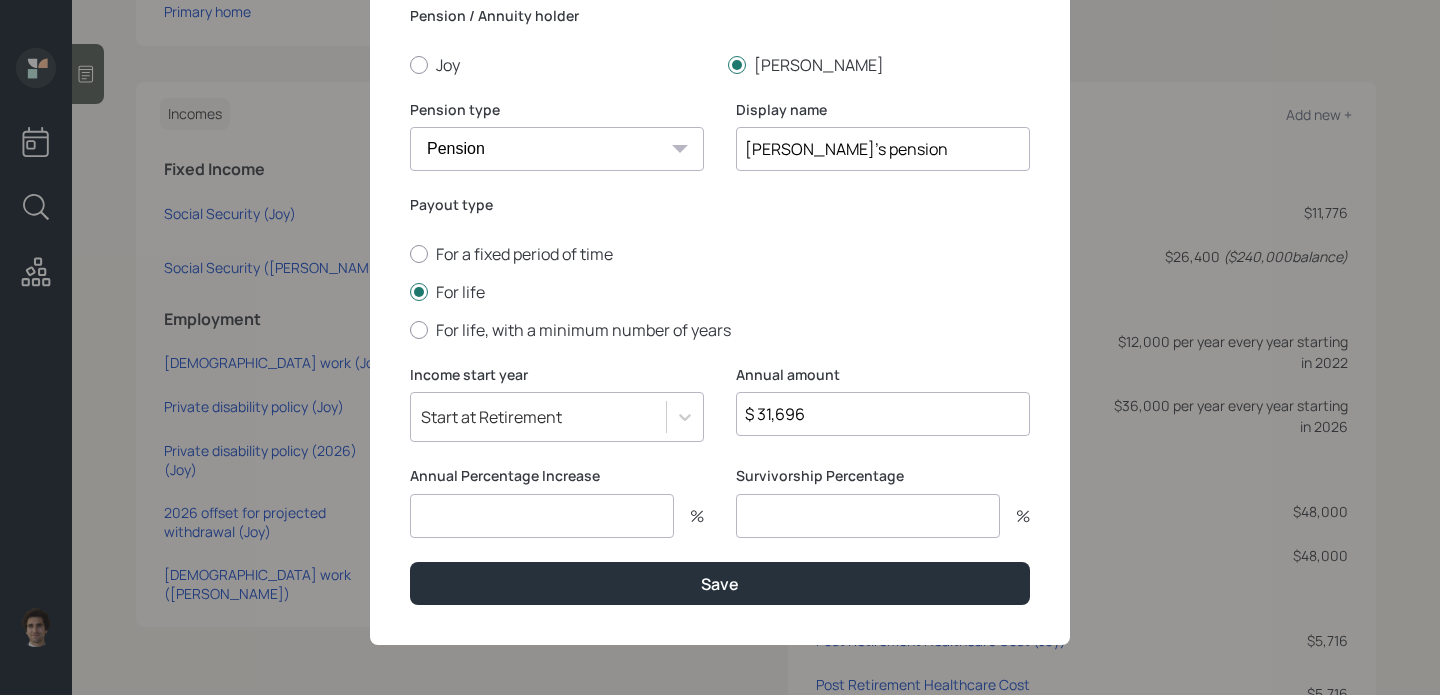type on "$ 31,696" 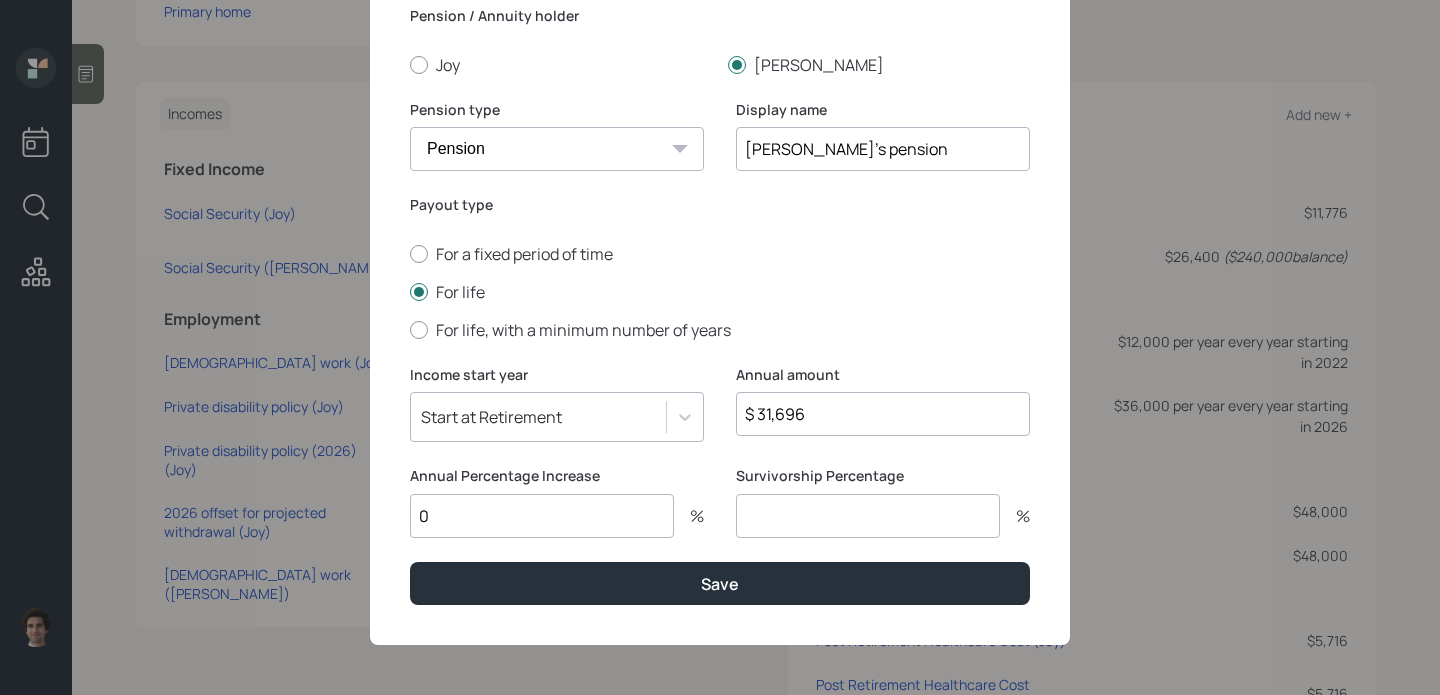 type on "0" 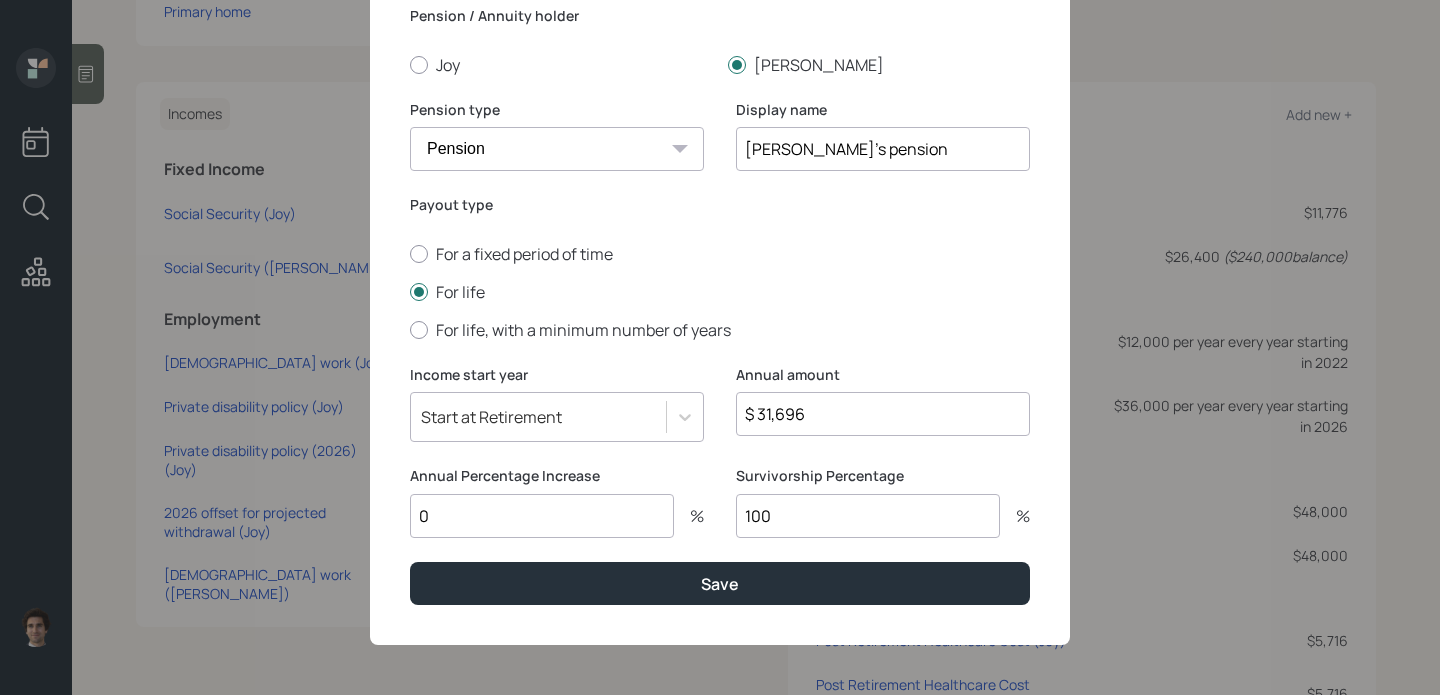 type on "100" 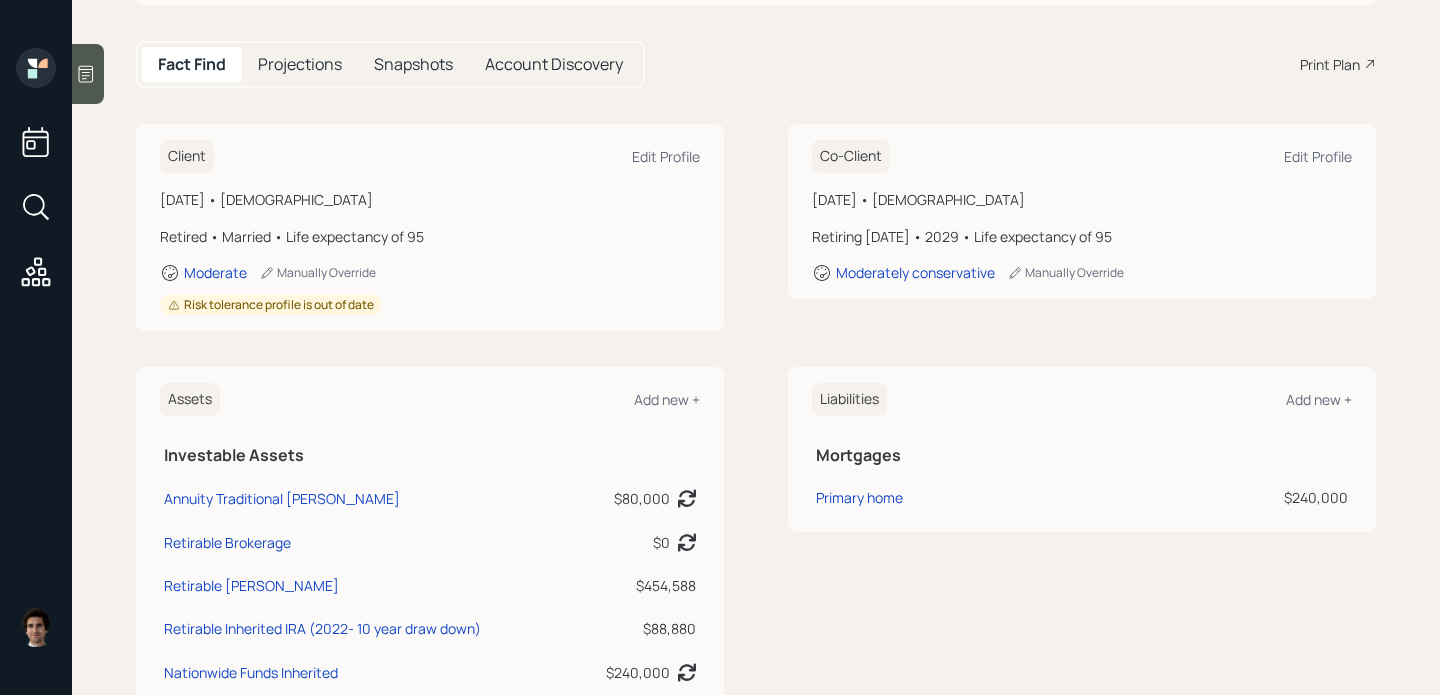 scroll, scrollTop: 0, scrollLeft: 0, axis: both 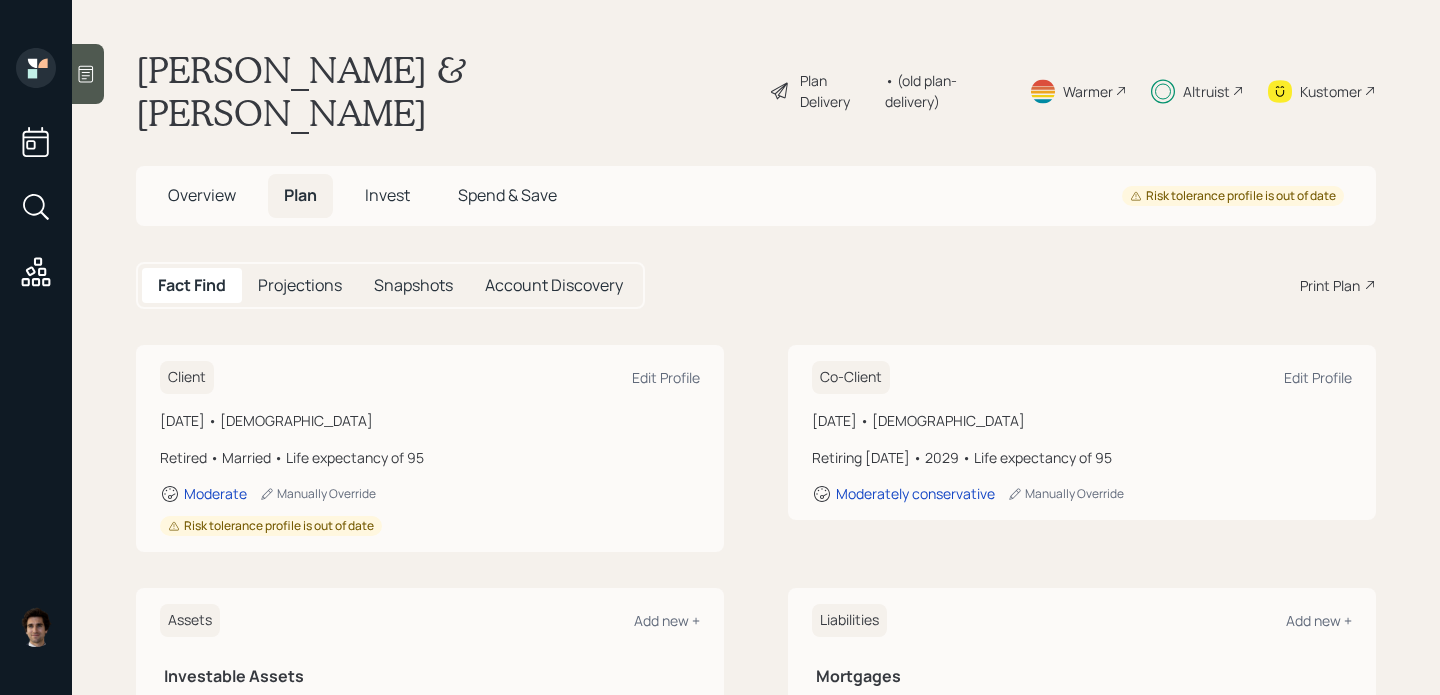 click on "Plan Delivery" at bounding box center [837, 91] 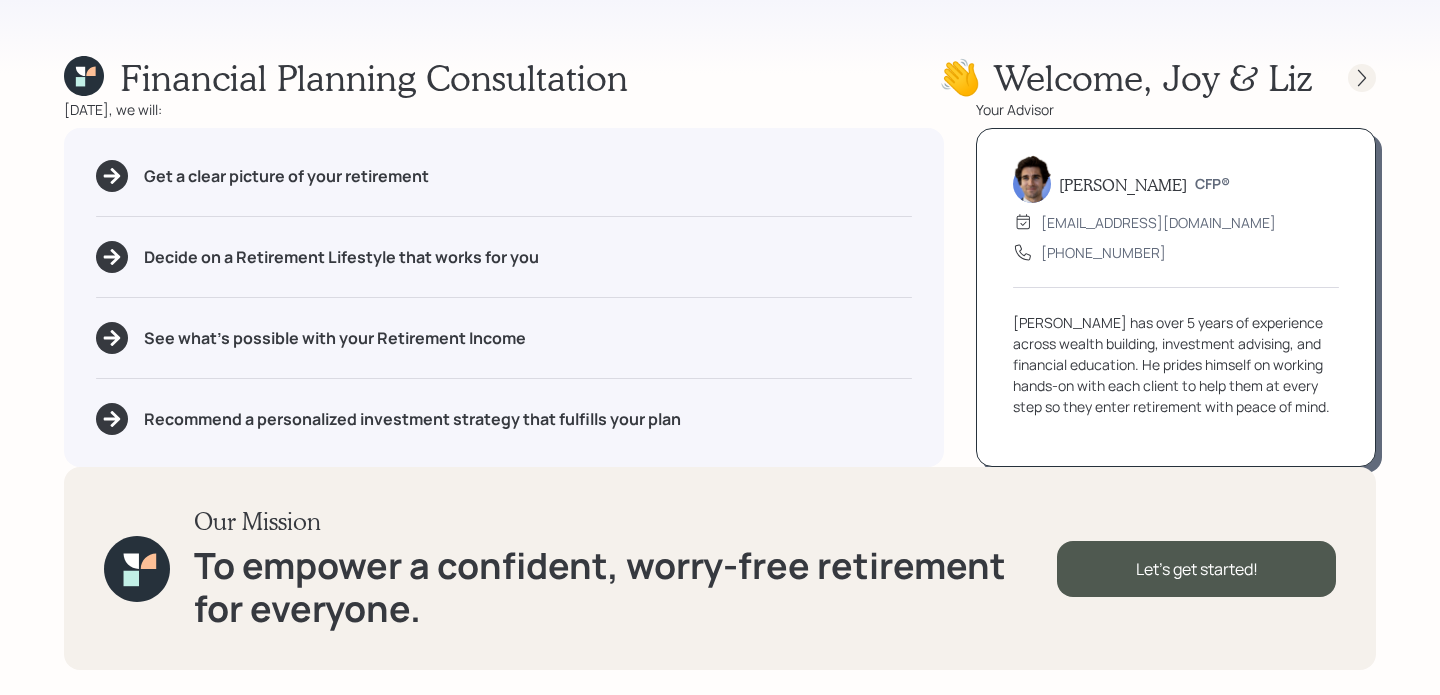 click 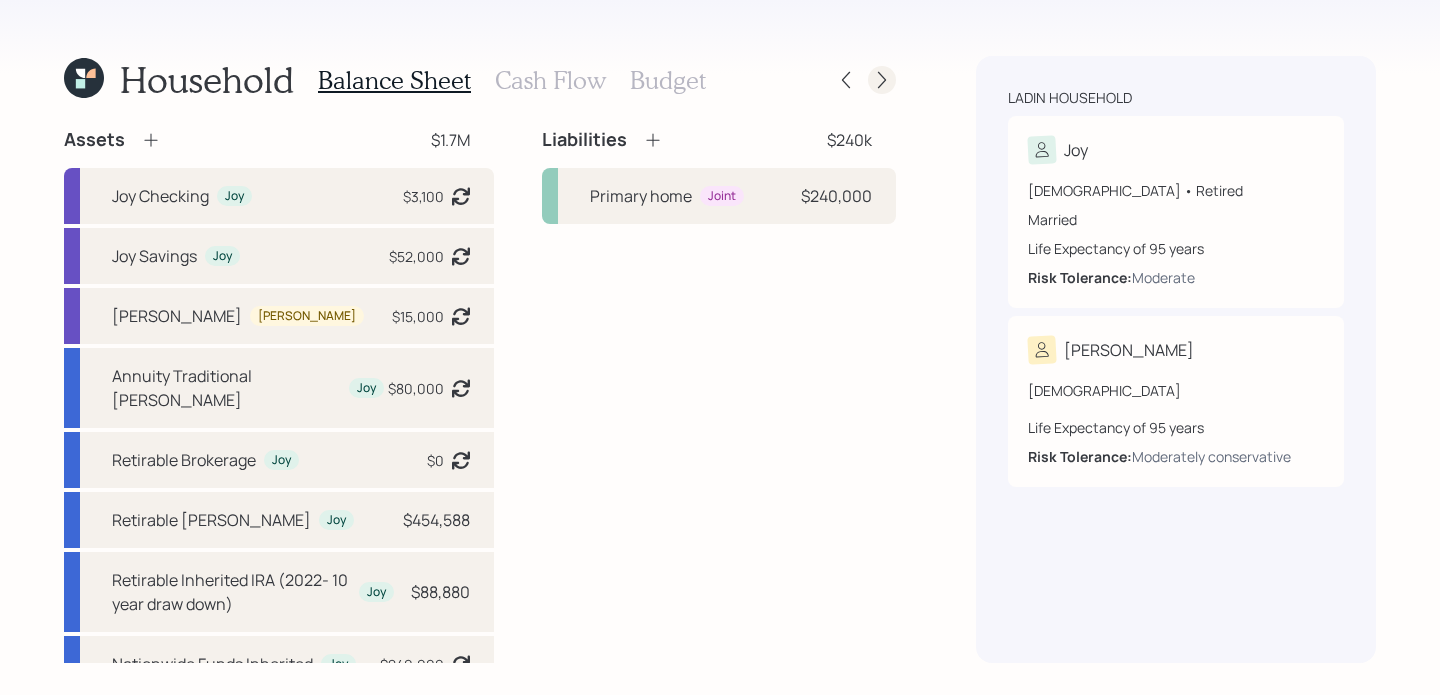 click 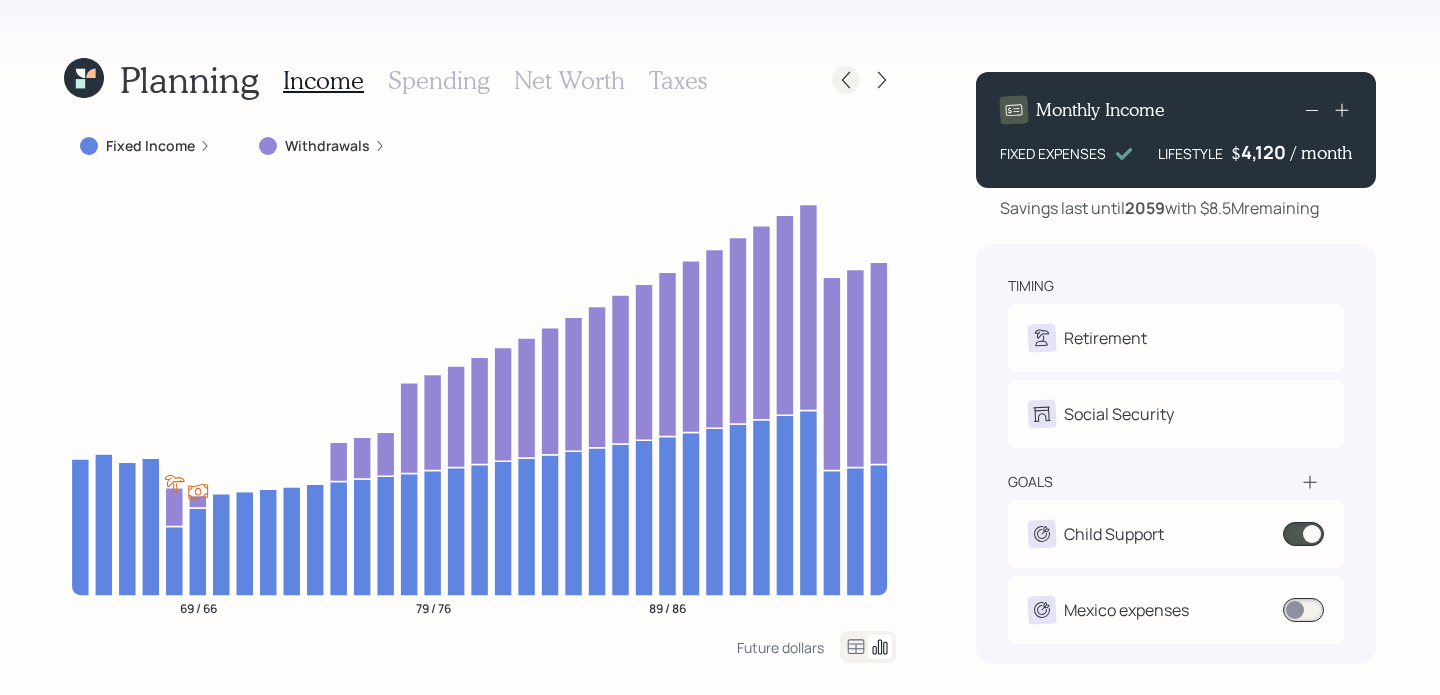 click 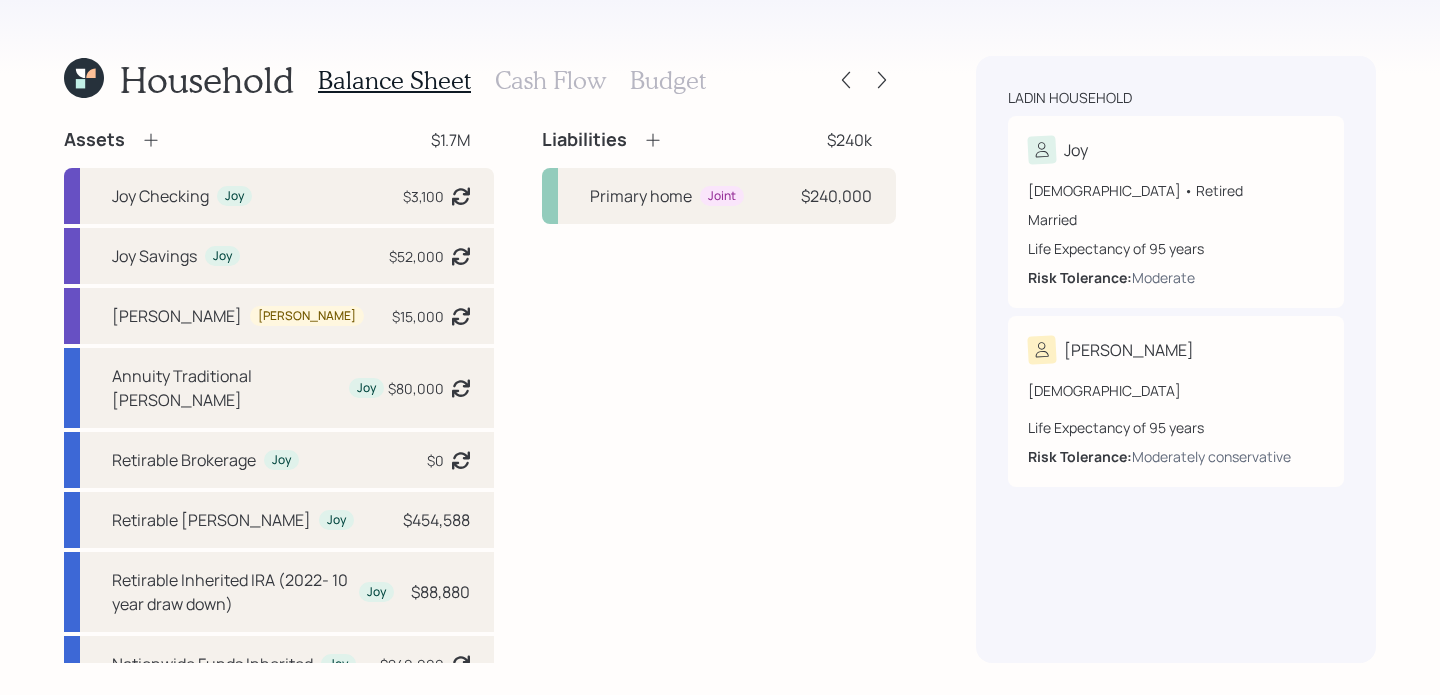 click 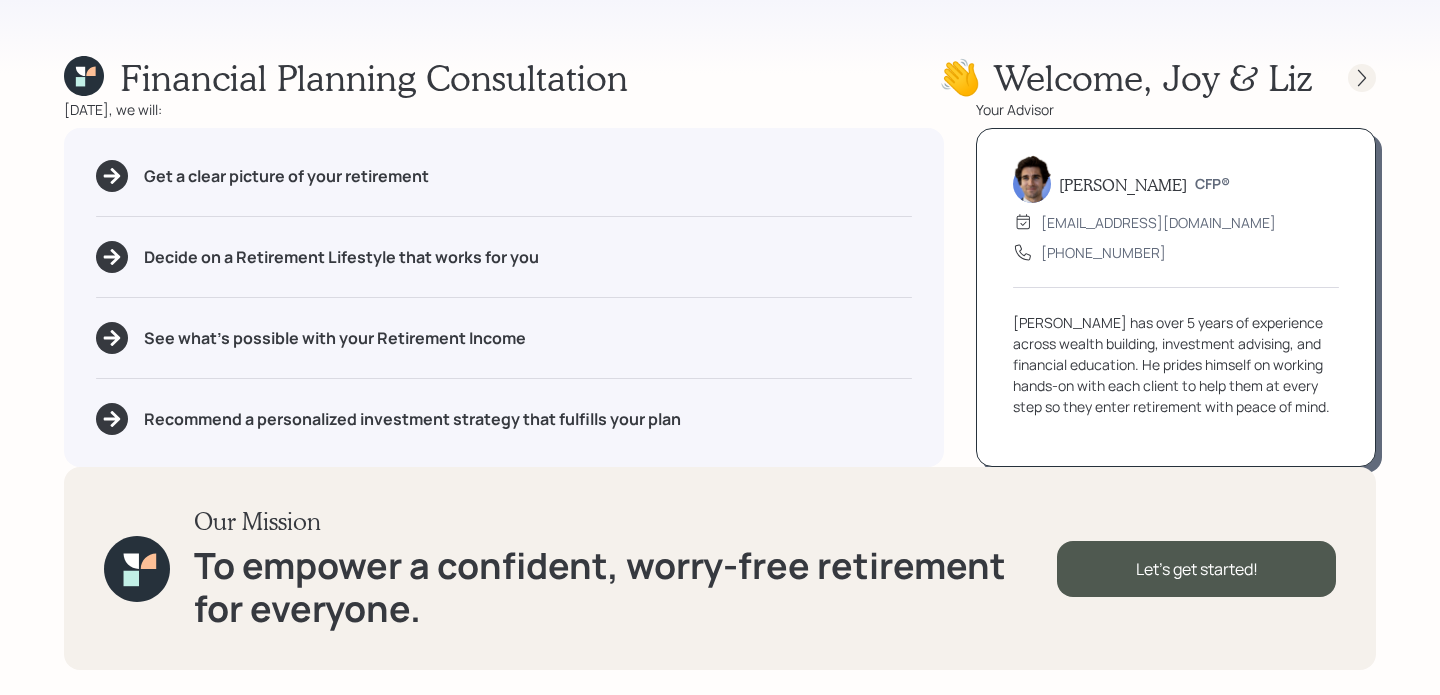 click 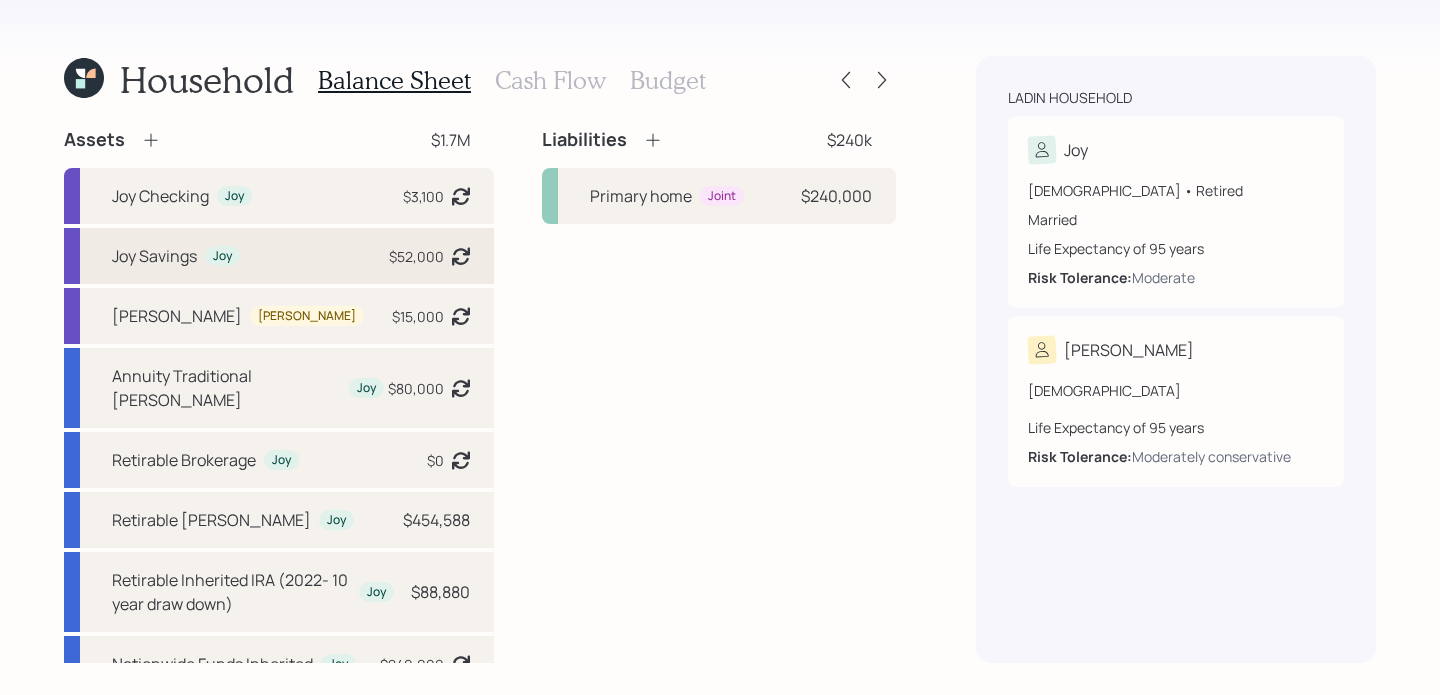 scroll, scrollTop: 317, scrollLeft: 0, axis: vertical 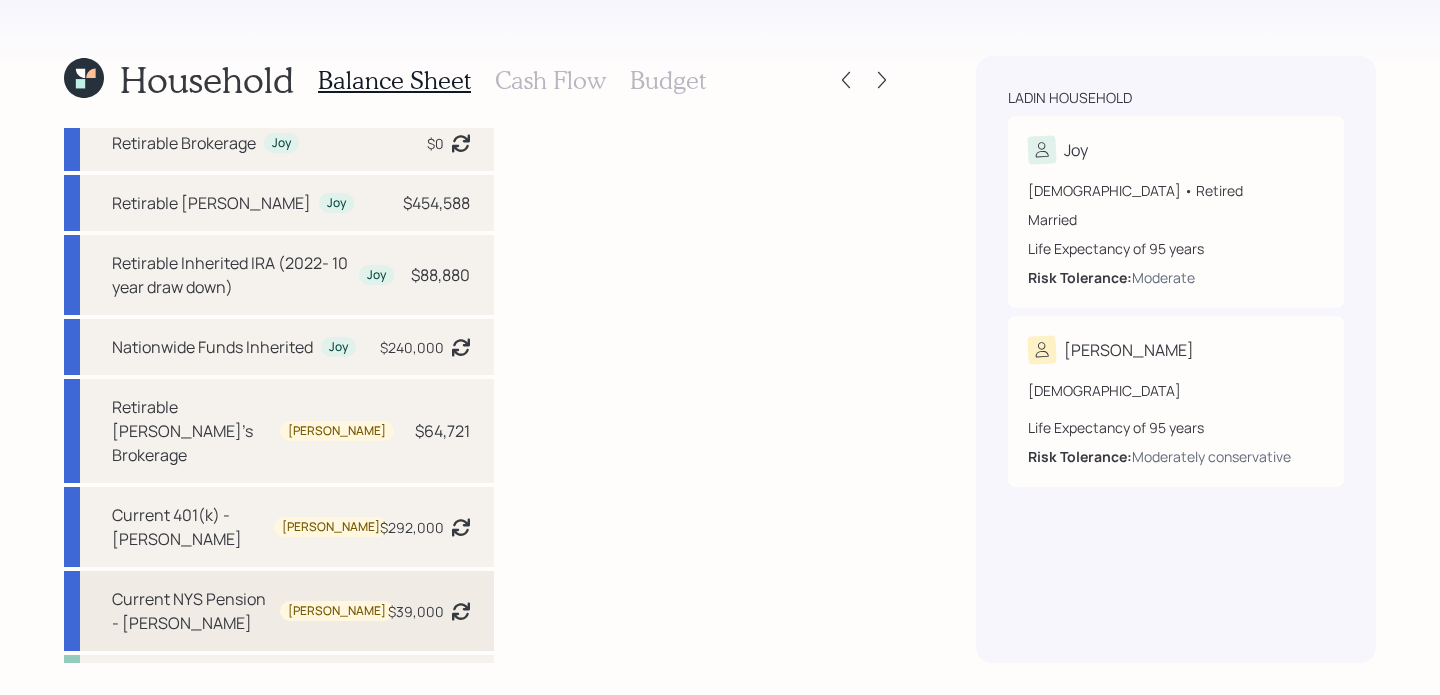click on "Current NYS Pension - [PERSON_NAME]" at bounding box center (192, 611) 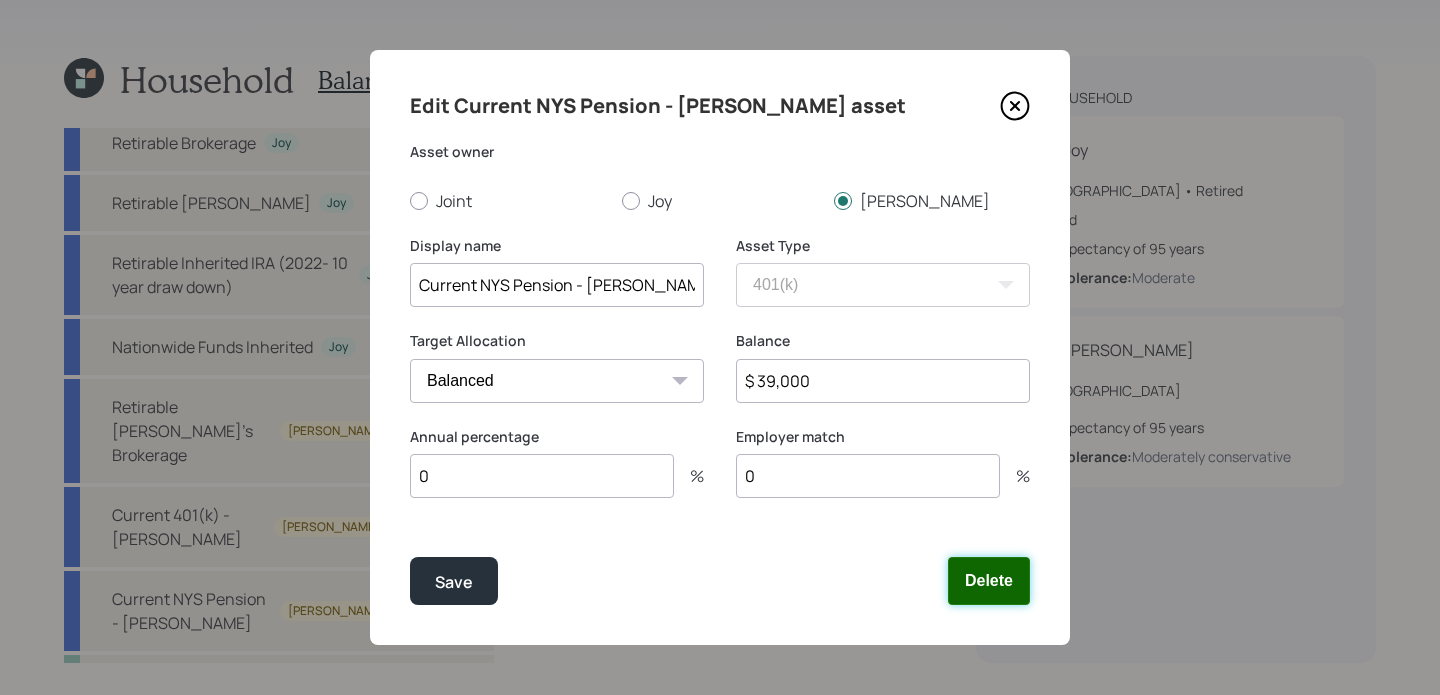 click on "Delete" at bounding box center [989, 581] 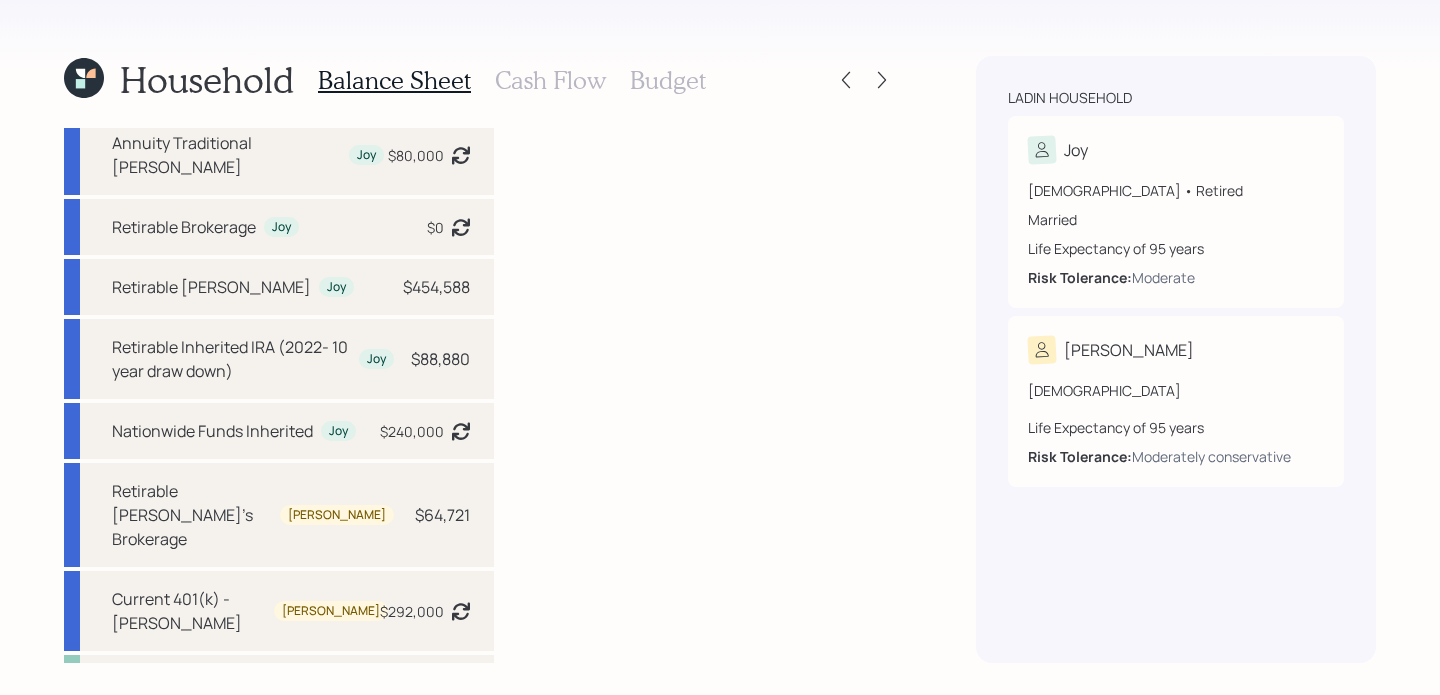 scroll, scrollTop: 0, scrollLeft: 0, axis: both 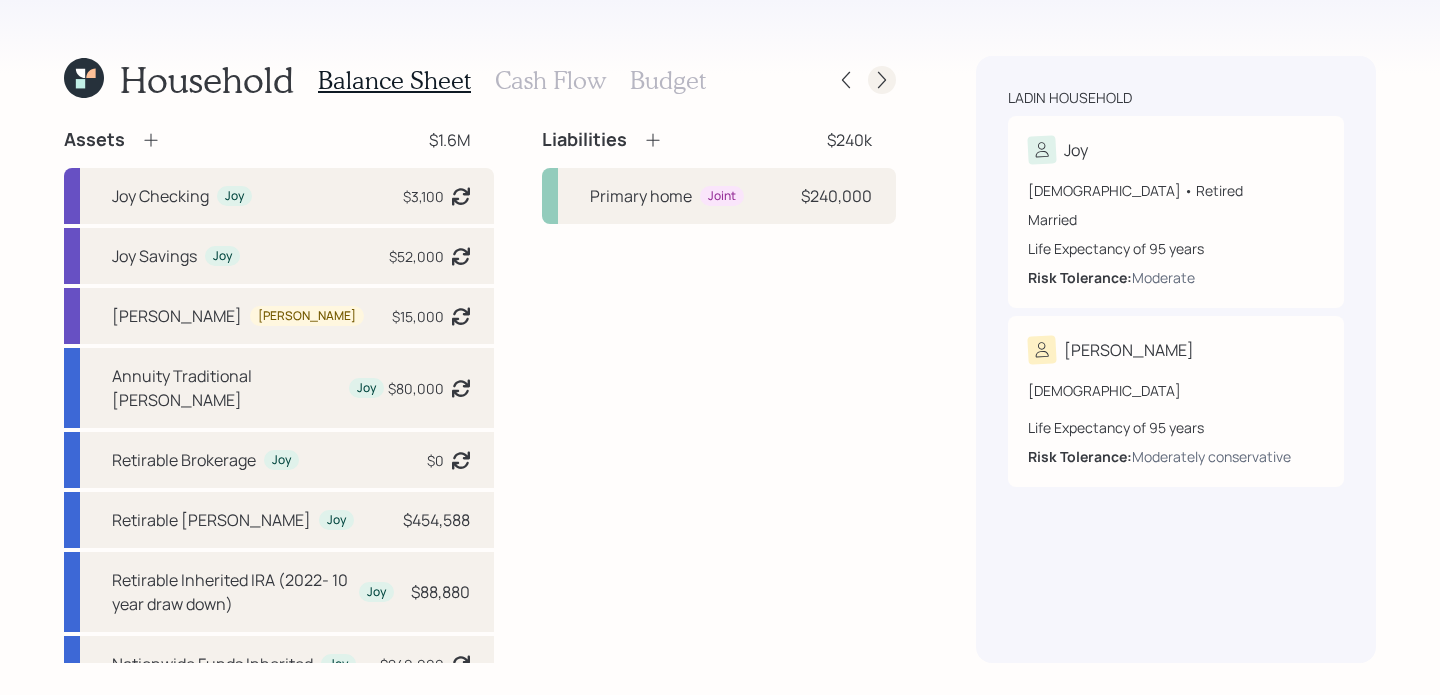 click at bounding box center (882, 80) 